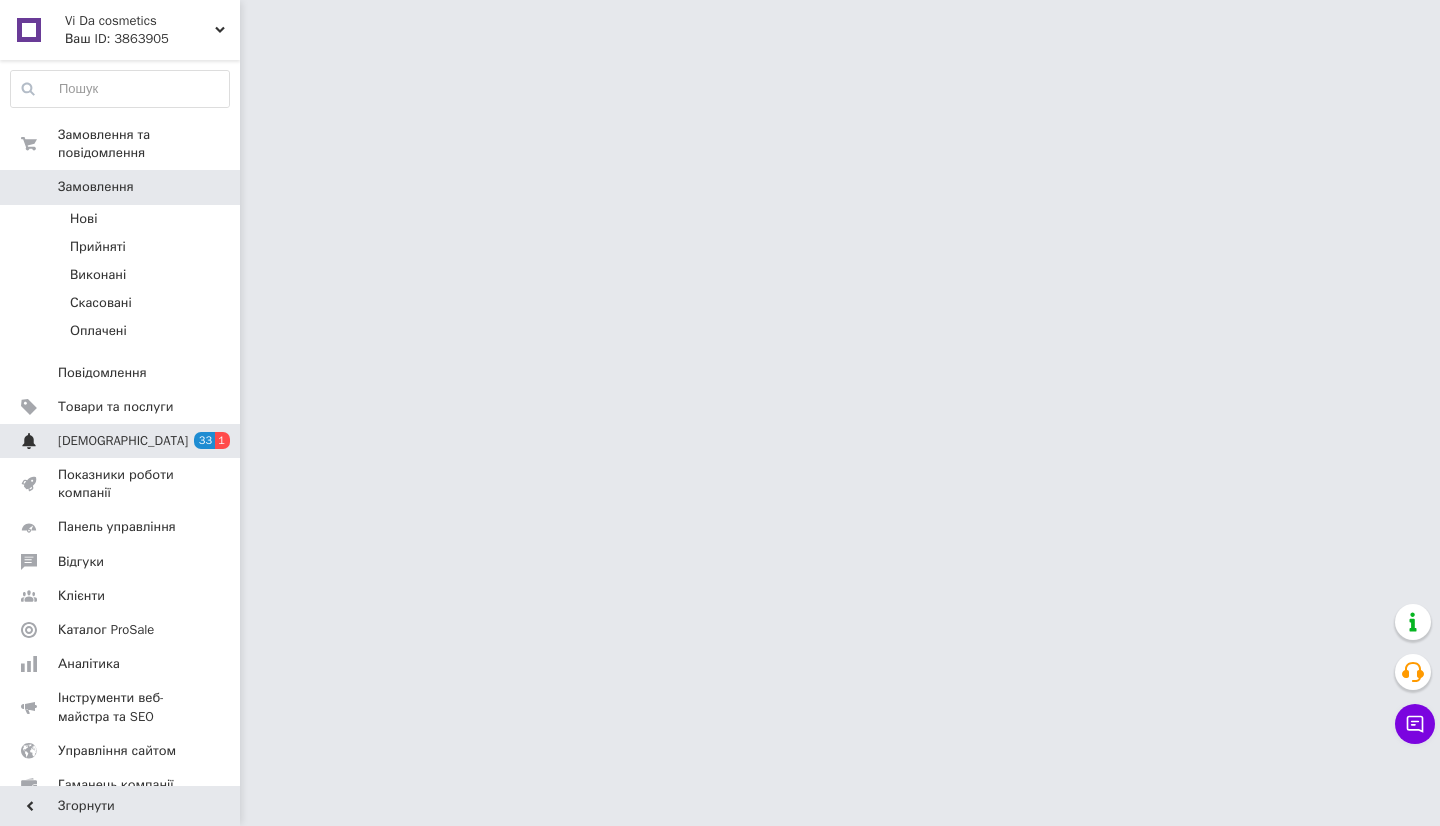 scroll, scrollTop: 0, scrollLeft: 0, axis: both 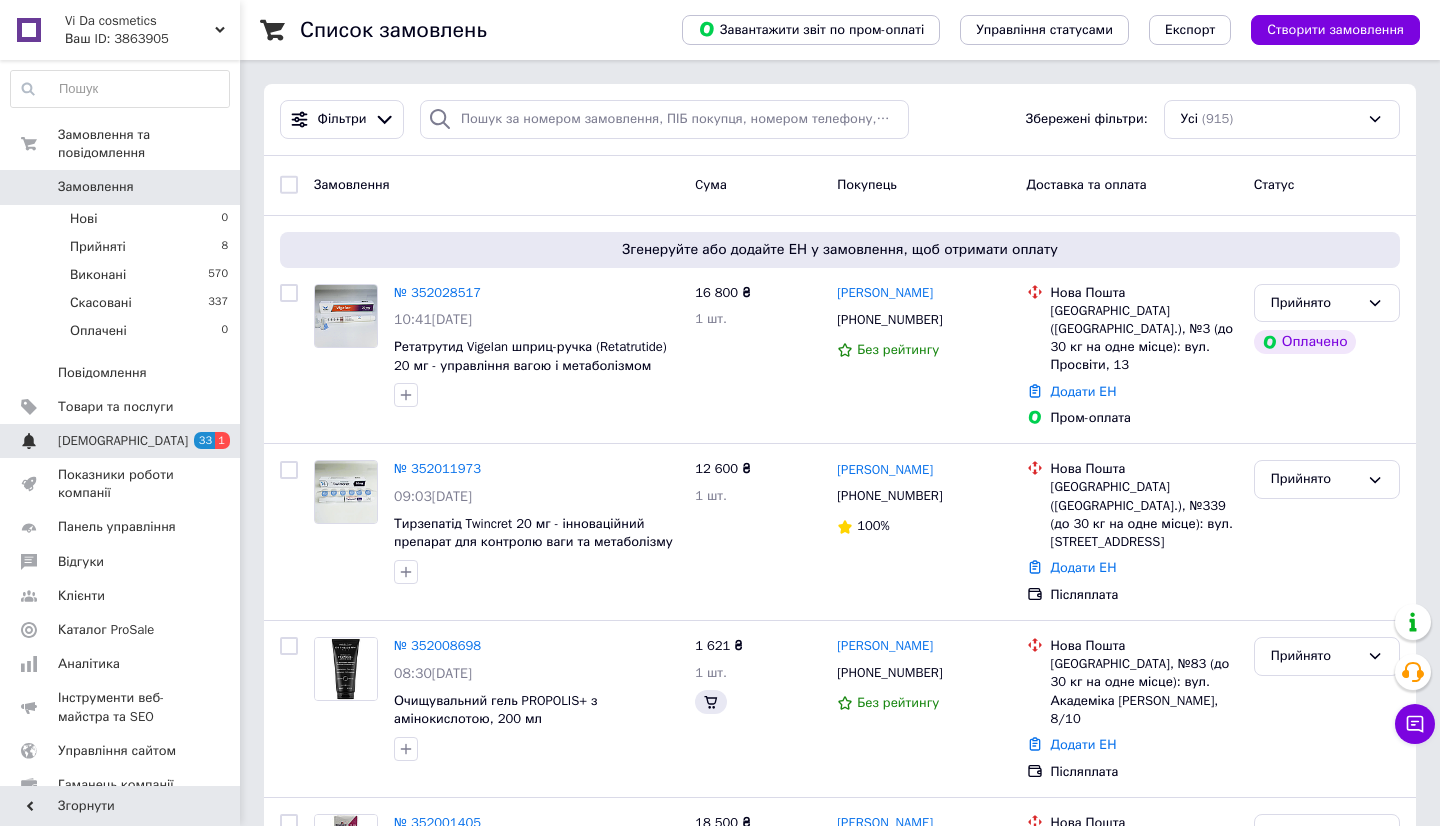 click on "[DEMOGRAPHIC_DATA]" at bounding box center (123, 441) 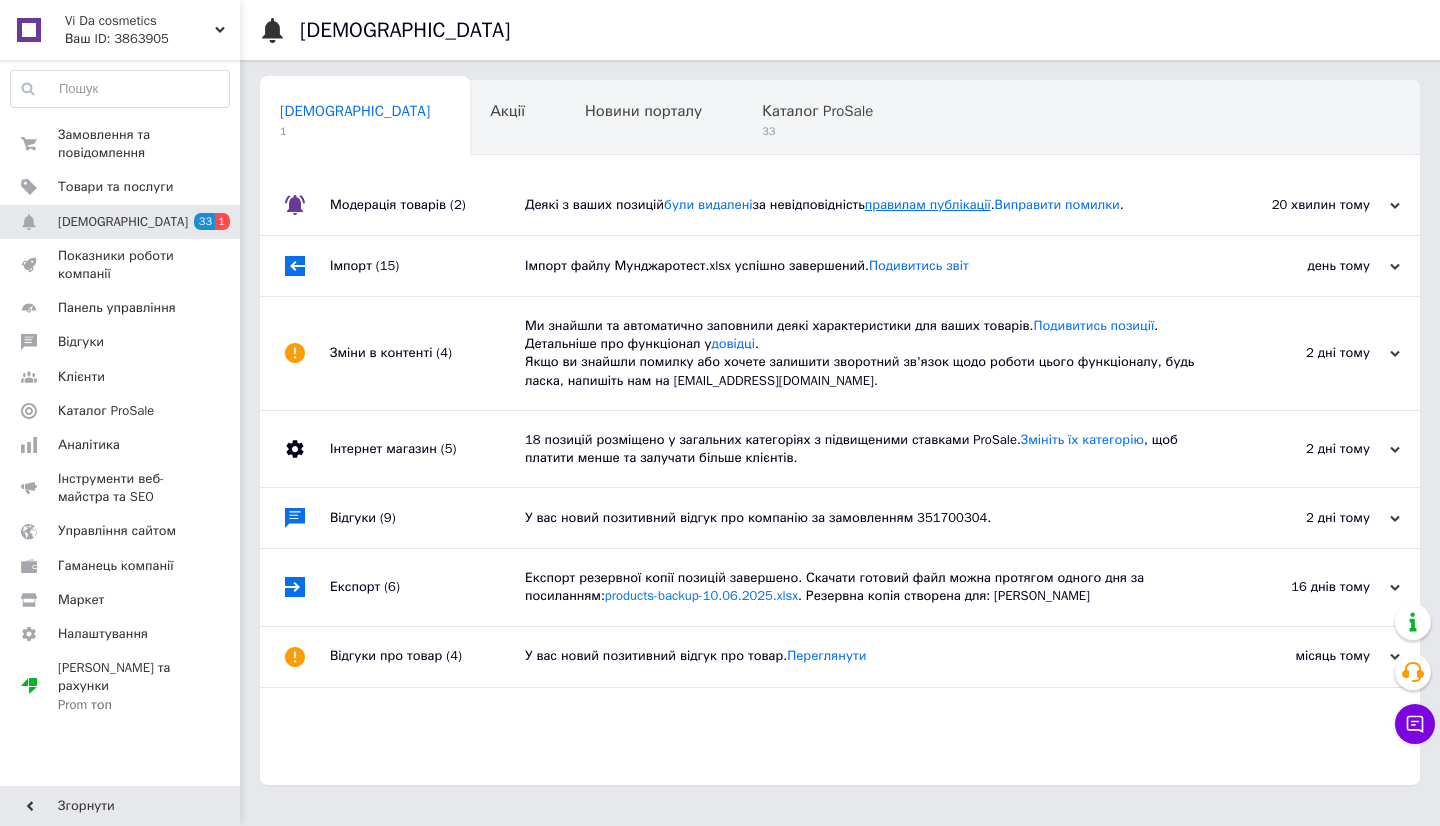 click on "правилам публікації" at bounding box center (928, 204) 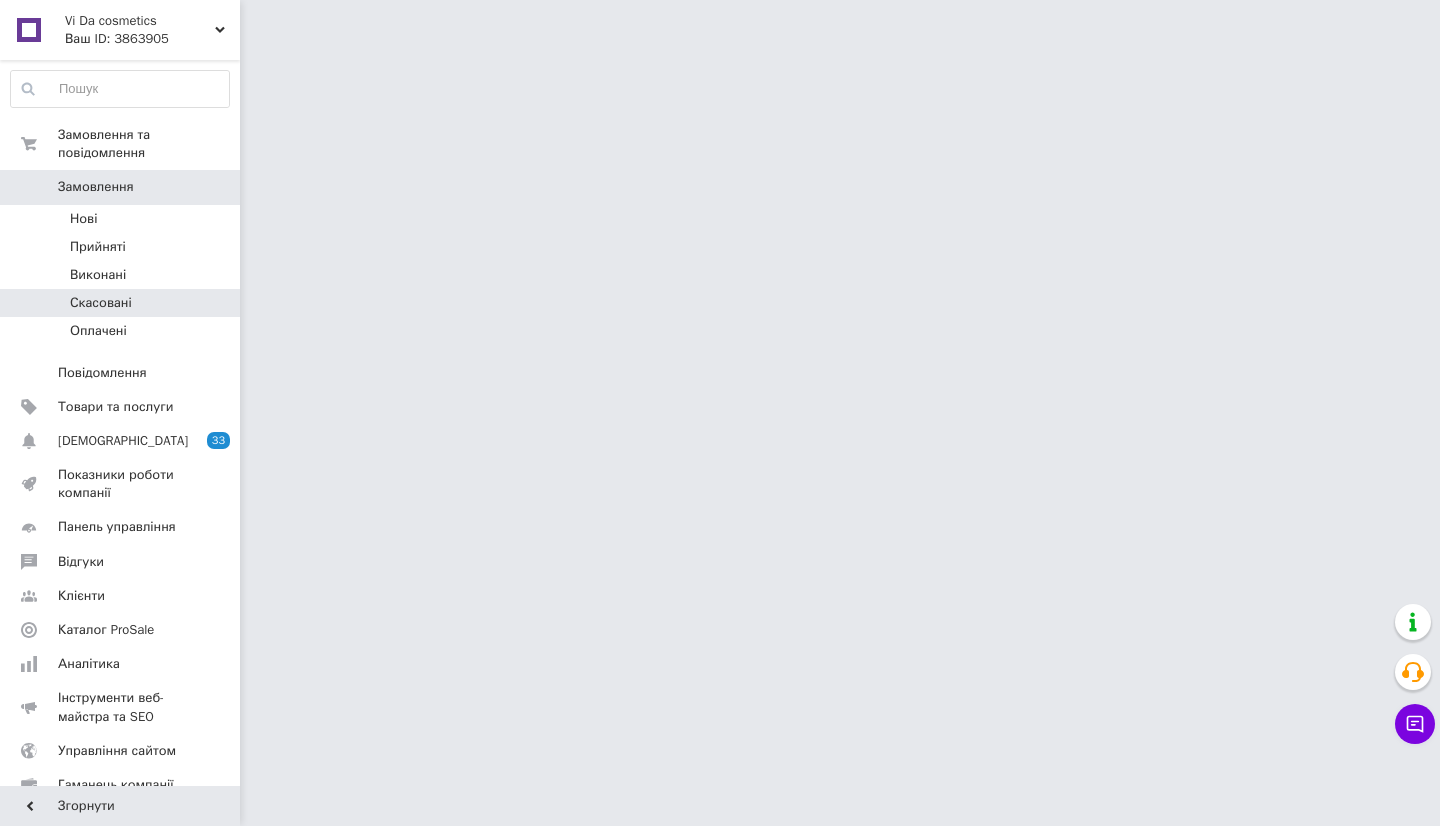 scroll, scrollTop: 0, scrollLeft: 0, axis: both 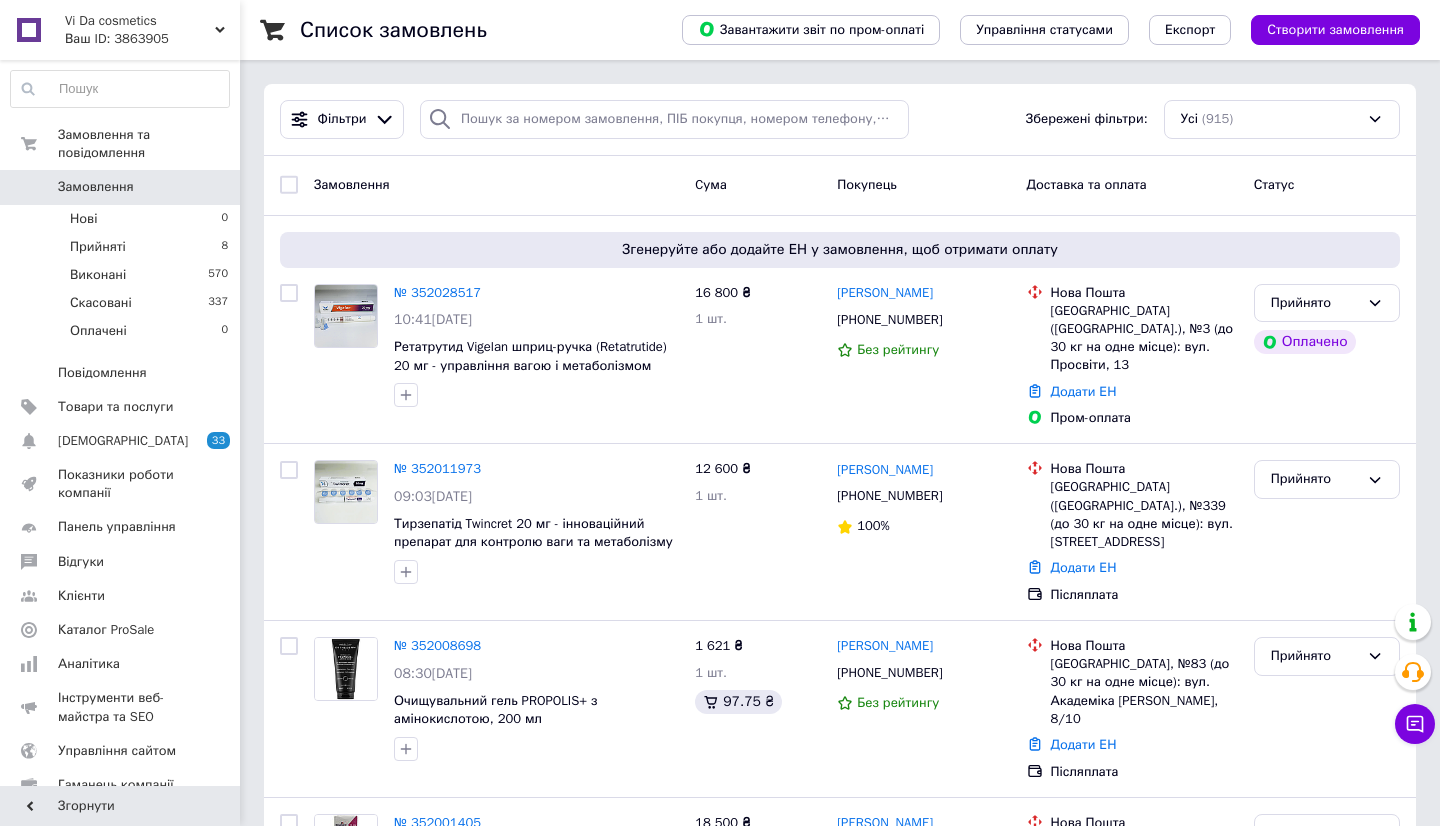 click on "Vi Da cosmetics" at bounding box center [140, 21] 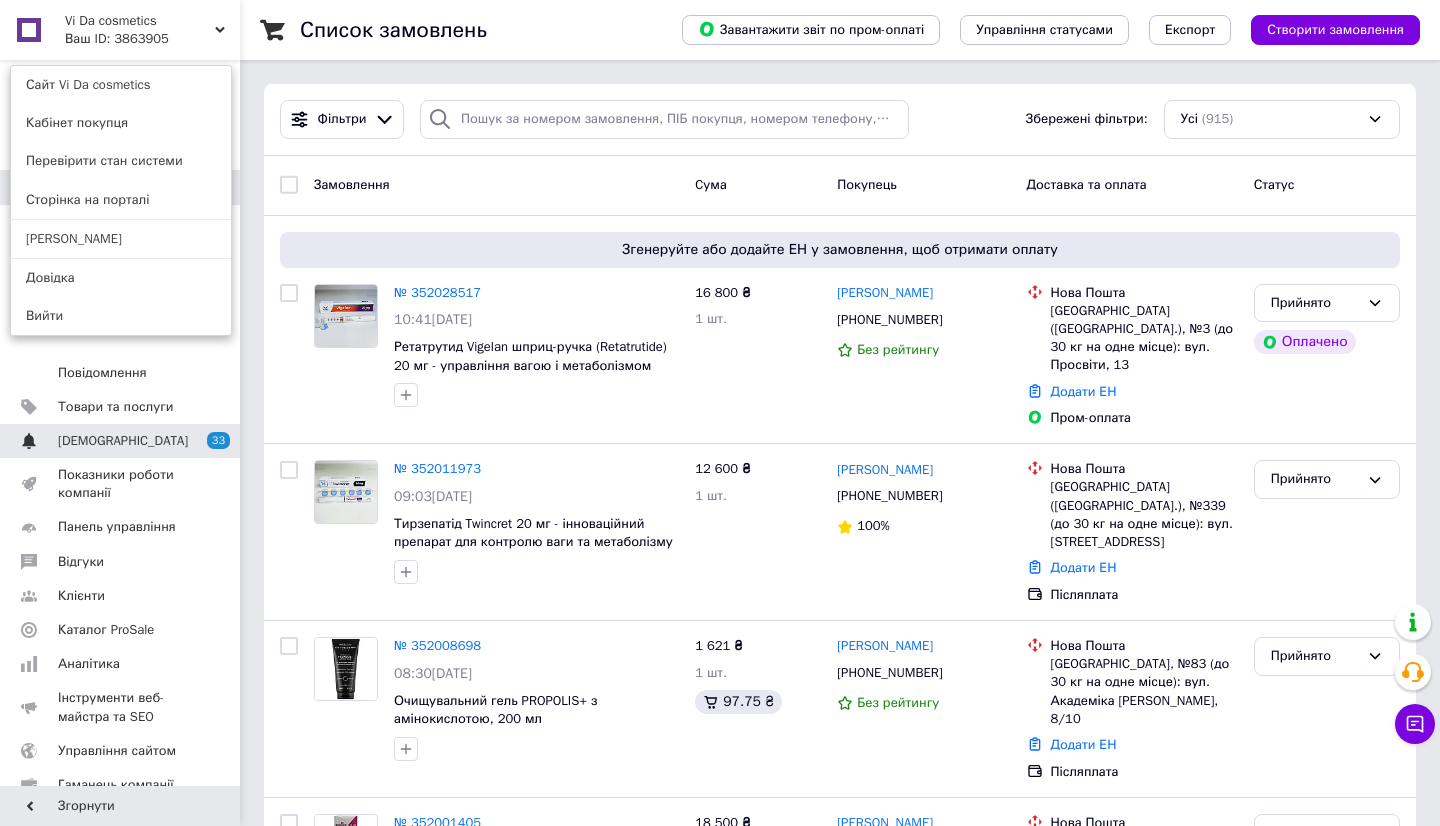 click on "[DEMOGRAPHIC_DATA]" at bounding box center [123, 441] 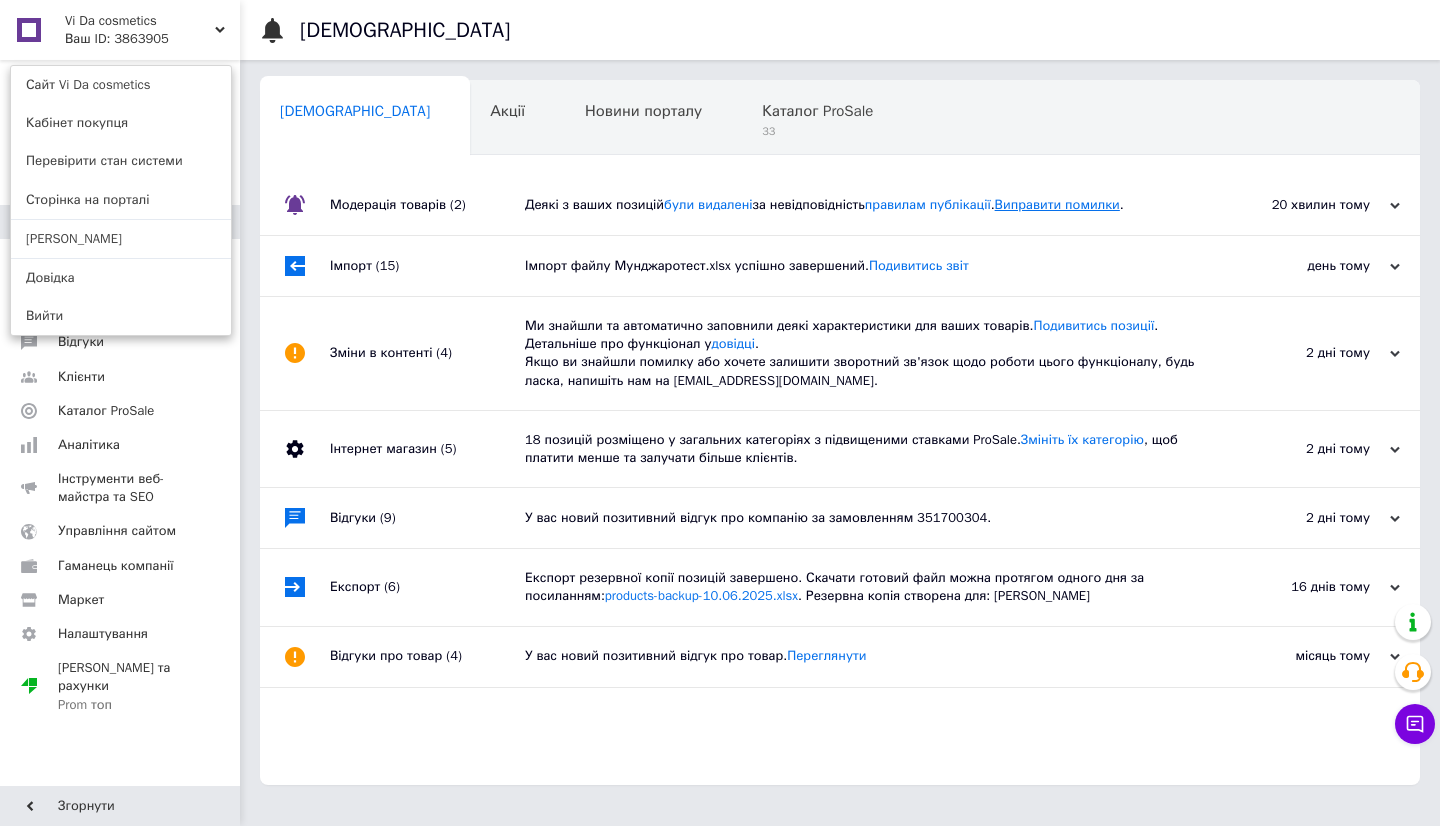 click on "Виправити помилки" at bounding box center (1057, 204) 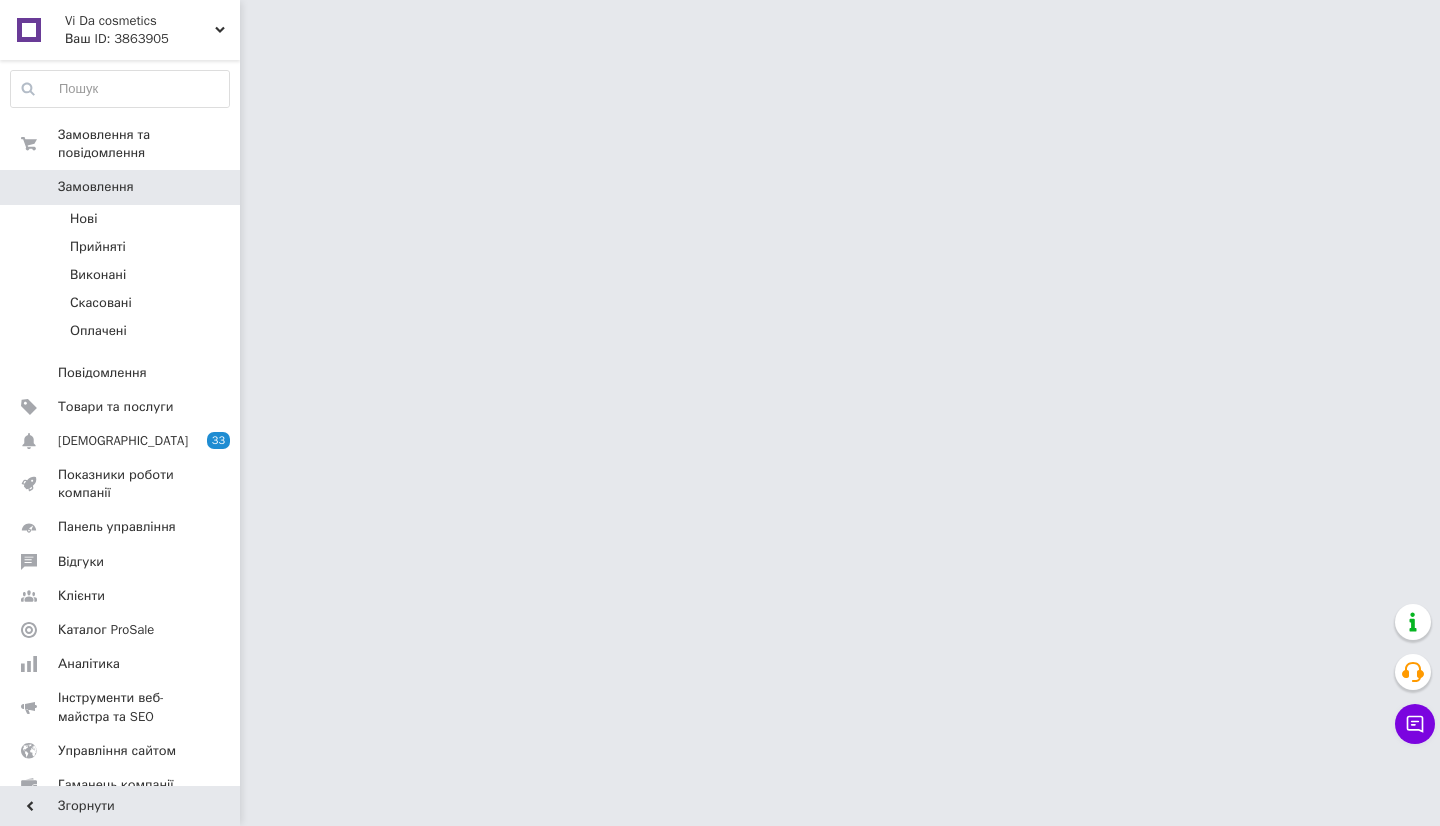 scroll, scrollTop: 0, scrollLeft: 0, axis: both 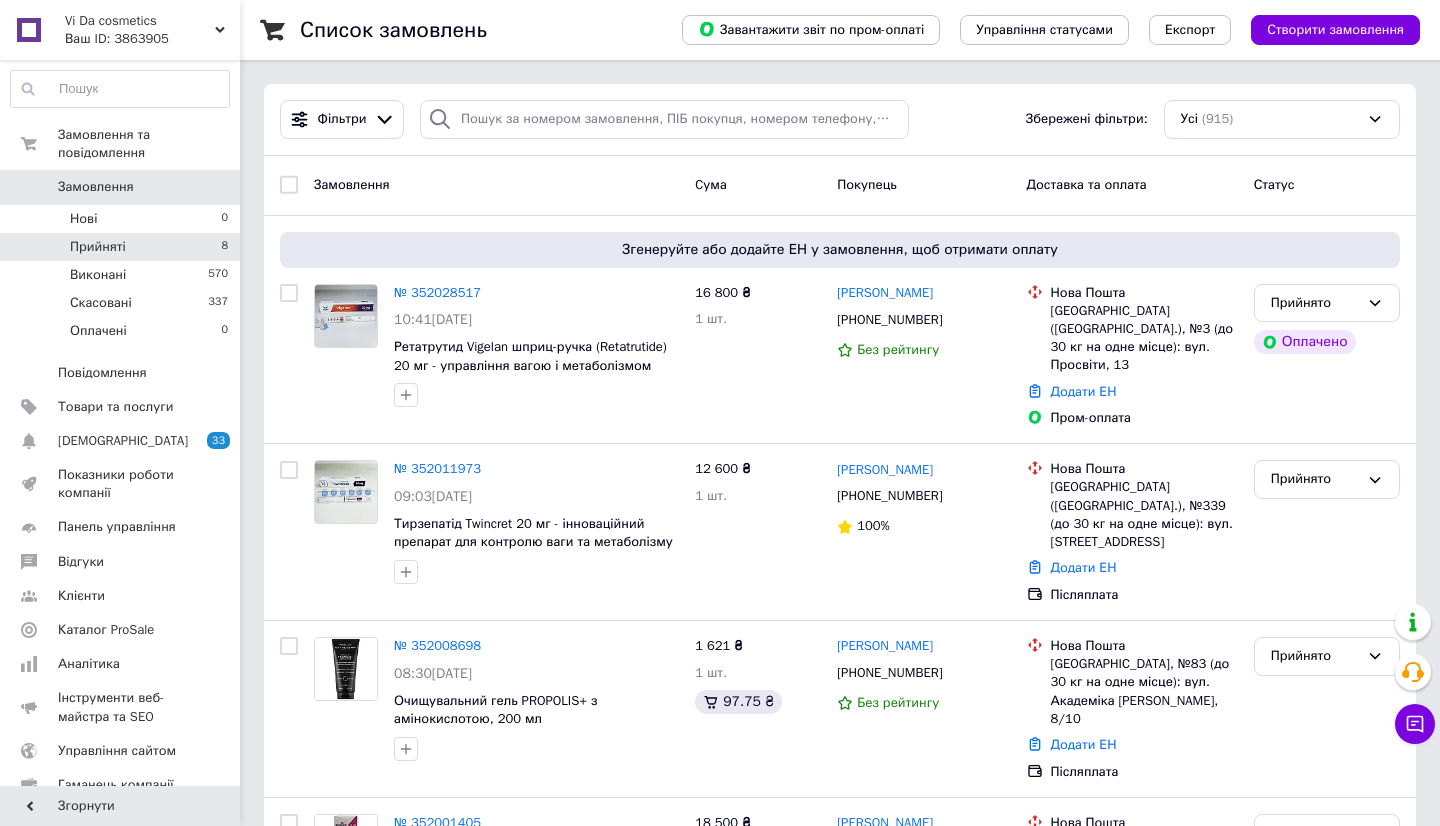 click on "Прийняті" at bounding box center [98, 247] 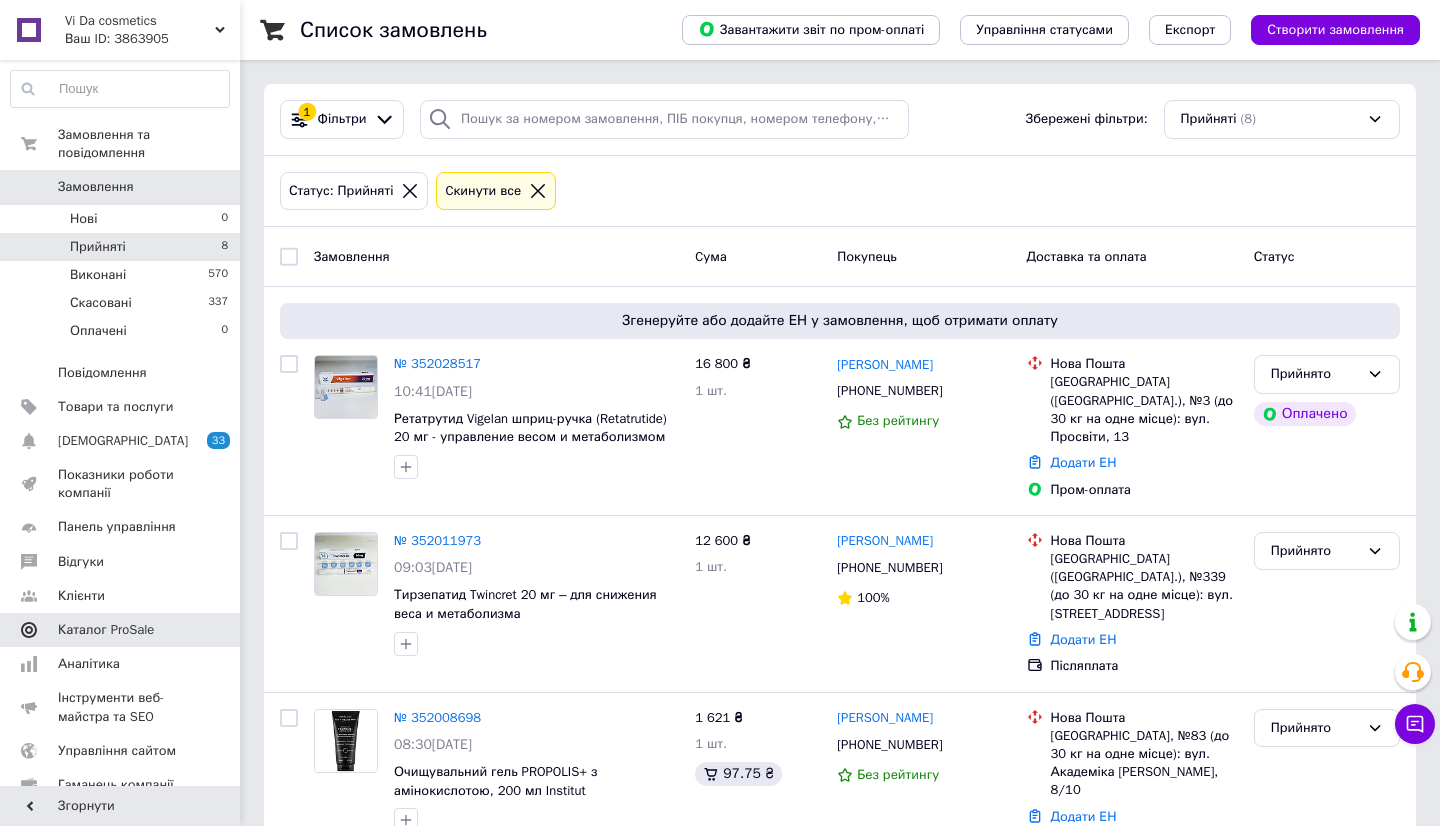 click on "Каталог ProSale" at bounding box center [106, 630] 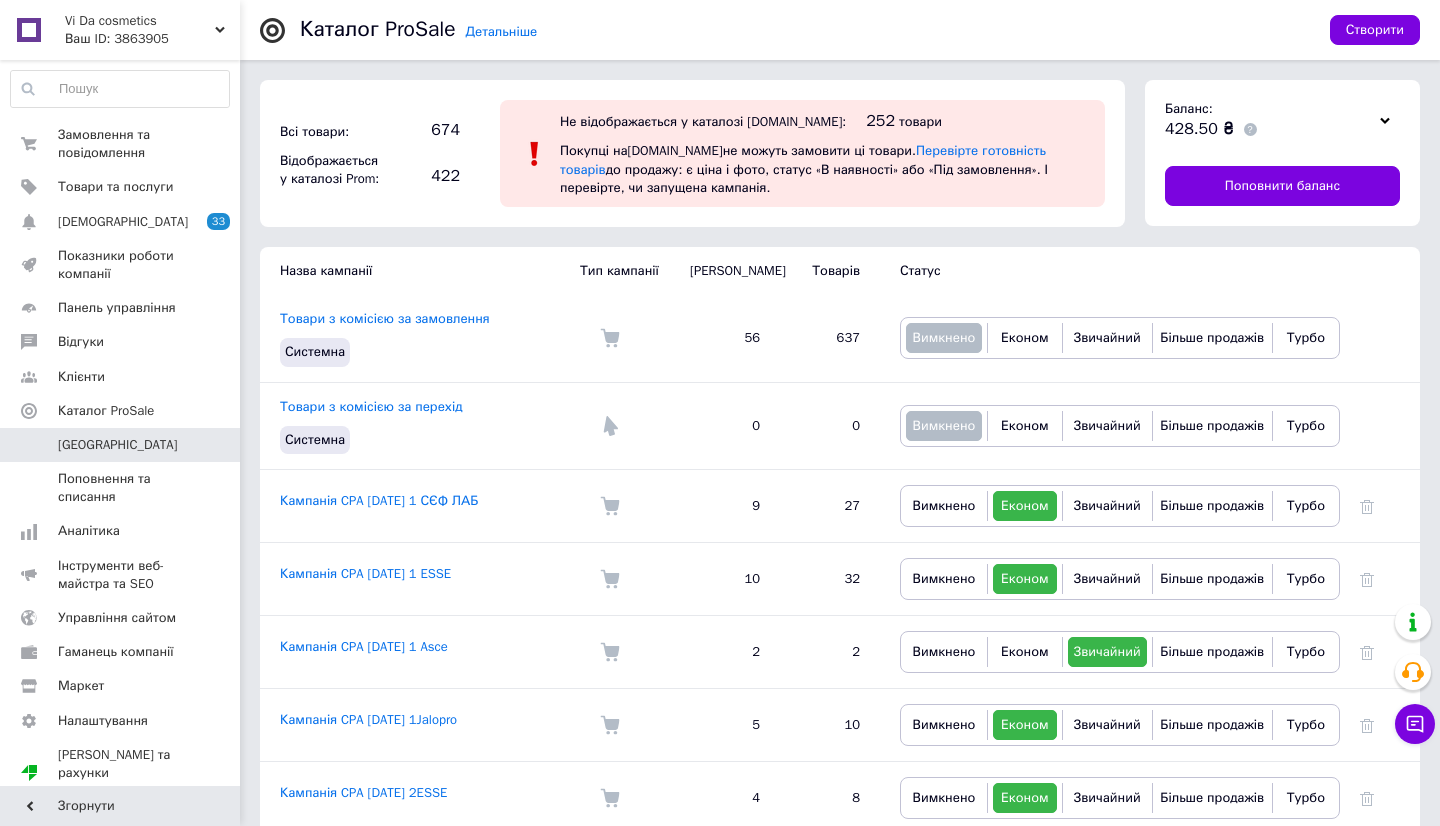 click on "Статус" at bounding box center (1110, 271) 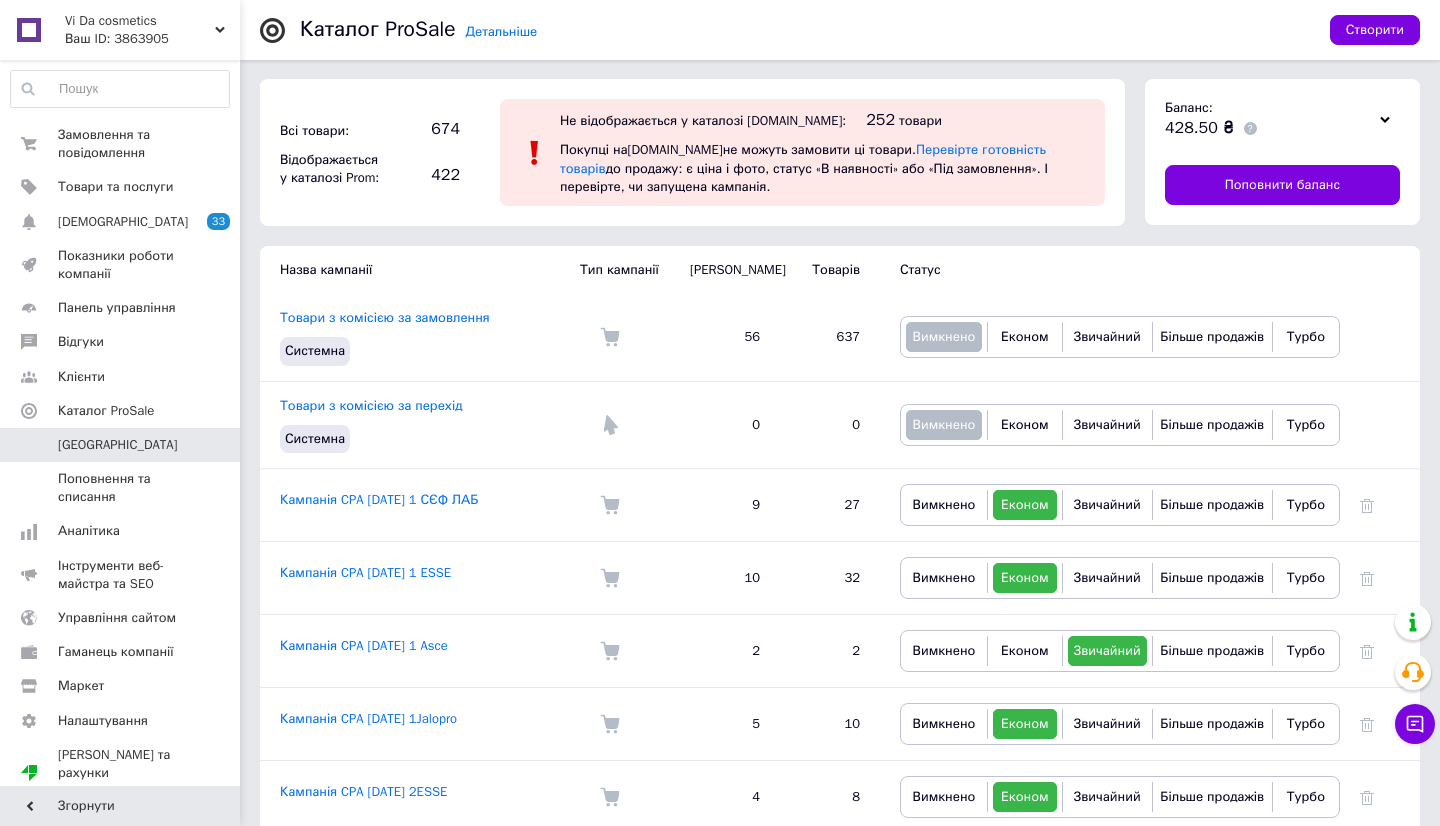 scroll, scrollTop: 0, scrollLeft: 0, axis: both 